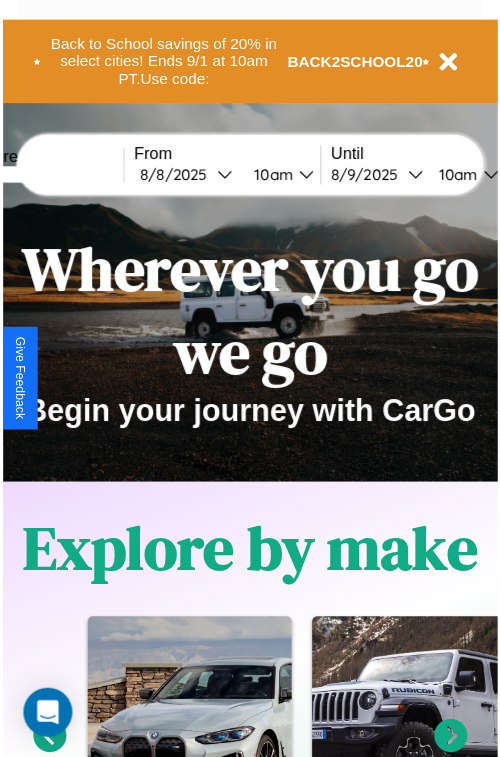 scroll, scrollTop: 0, scrollLeft: 0, axis: both 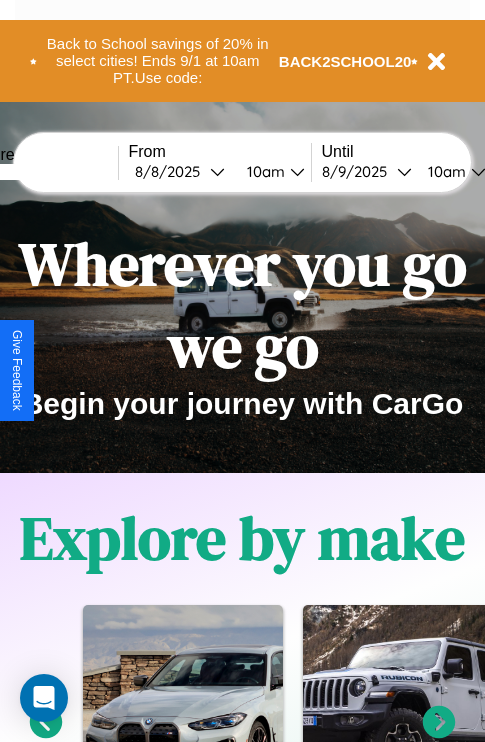 click at bounding box center (43, 172) 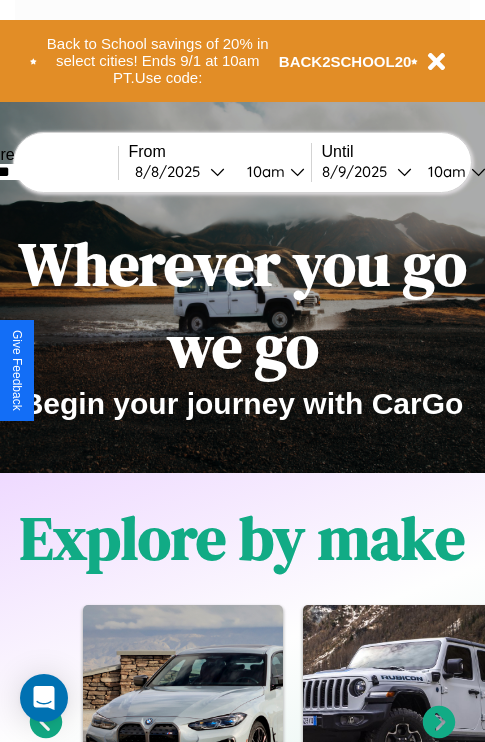 type on "*******" 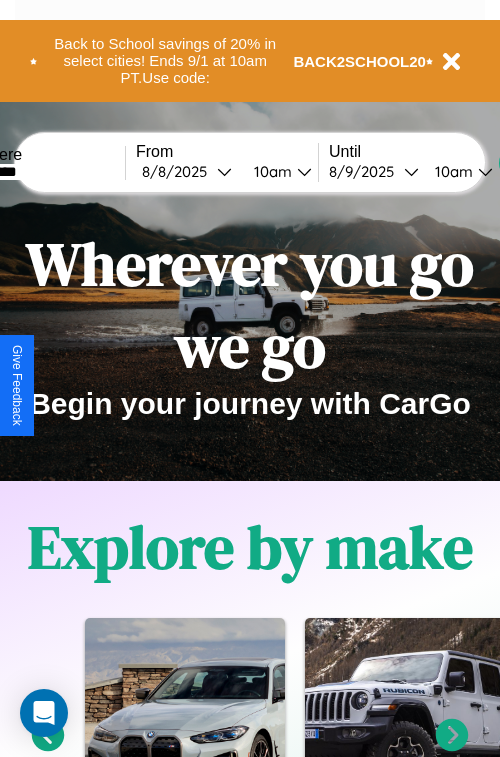 select on "*" 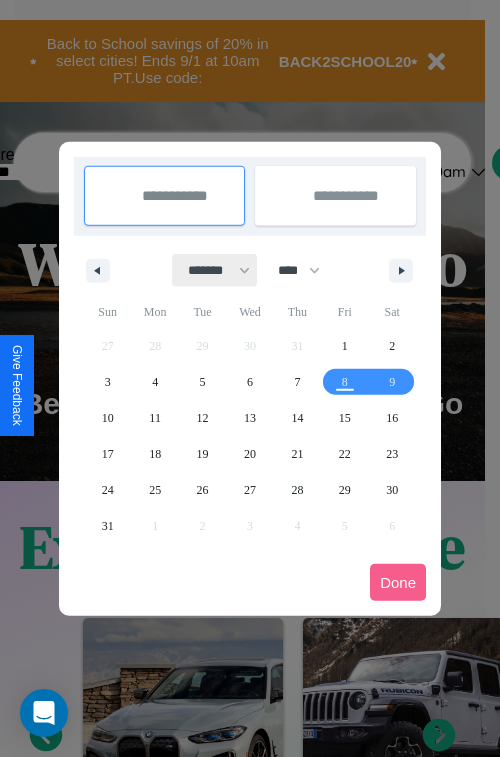 click on "******* ******** ***** ***** *** **** **** ****** ********* ******* ******** ********" at bounding box center (215, 270) 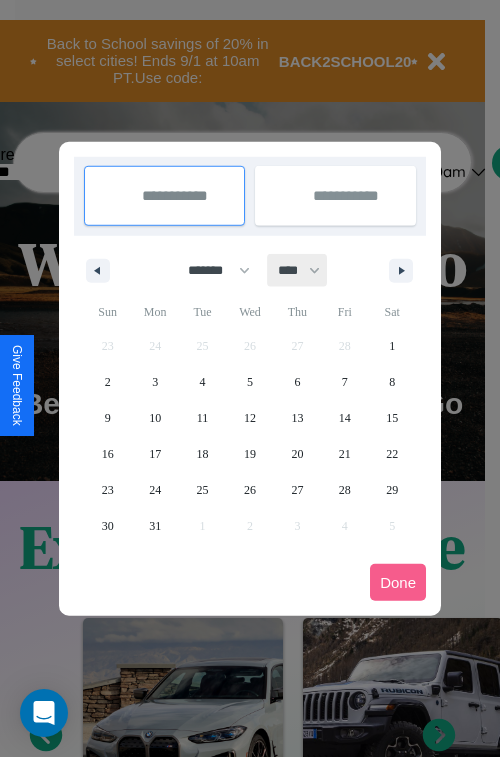 click on "**** **** **** **** **** **** **** **** **** **** **** **** **** **** **** **** **** **** **** **** **** **** **** **** **** **** **** **** **** **** **** **** **** **** **** **** **** **** **** **** **** **** **** **** **** **** **** **** **** **** **** **** **** **** **** **** **** **** **** **** **** **** **** **** **** **** **** **** **** **** **** **** **** **** **** **** **** **** **** **** **** **** **** **** **** **** **** **** **** **** **** **** **** **** **** **** **** **** **** **** **** **** **** **** **** **** **** **** **** **** **** **** **** **** **** **** **** **** **** **** ****" at bounding box center (298, 270) 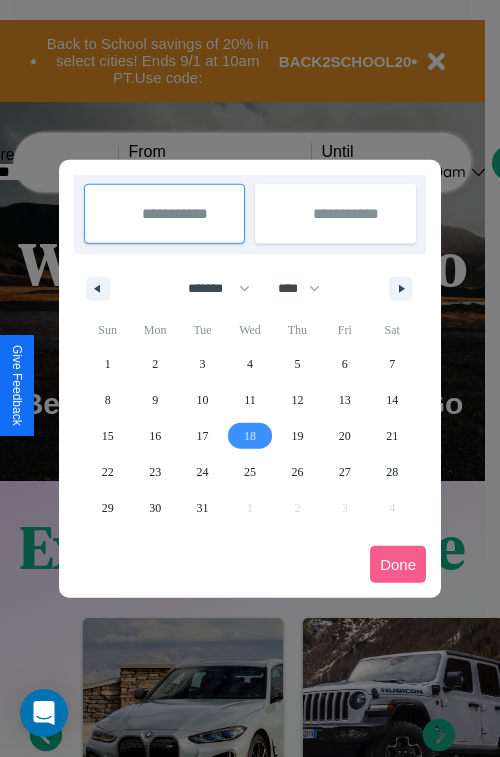 click on "18" at bounding box center [250, 436] 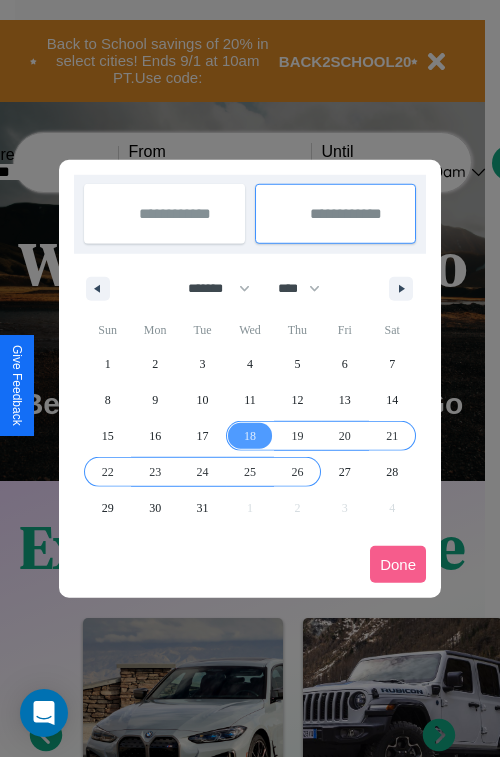click on "26" at bounding box center [297, 472] 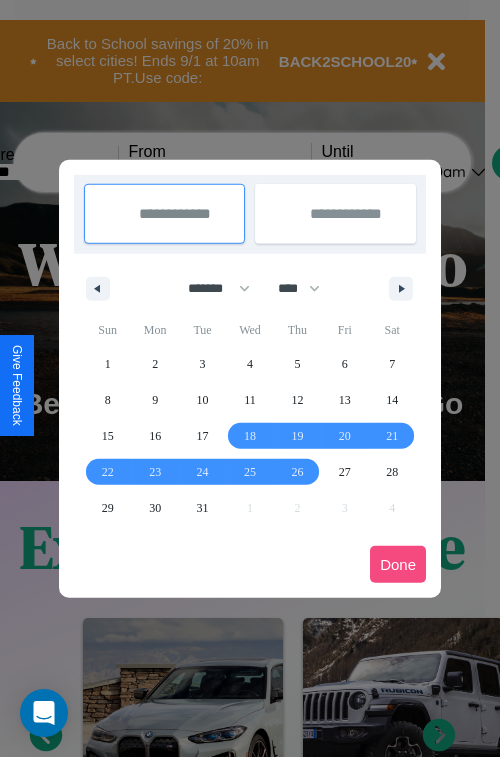 click on "Done" at bounding box center [398, 564] 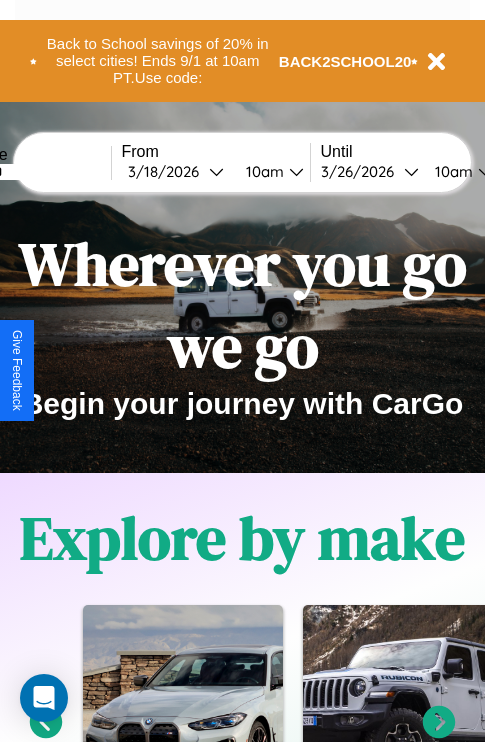 click on "10am" at bounding box center [262, 171] 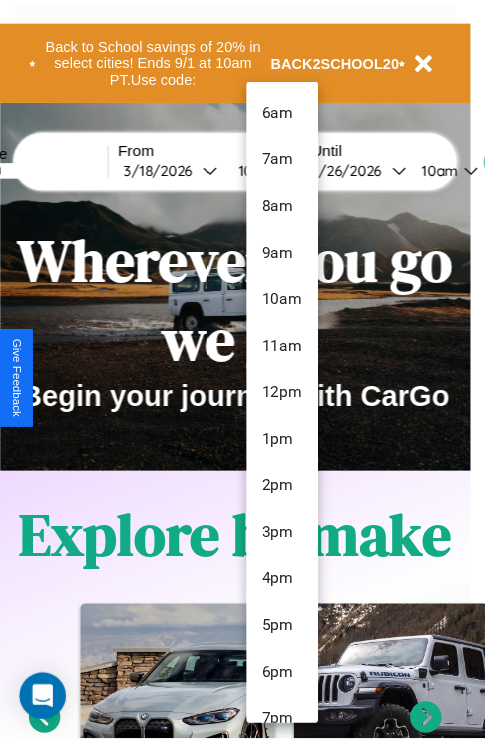 scroll, scrollTop: 163, scrollLeft: 0, axis: vertical 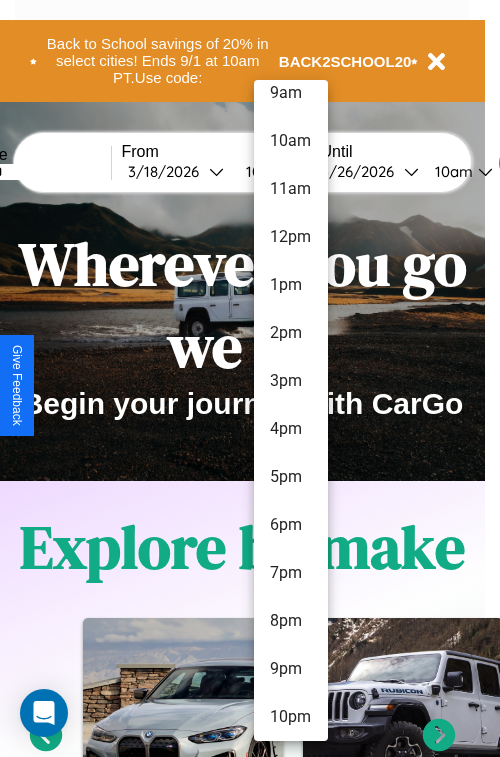 click on "10pm" at bounding box center (291, 717) 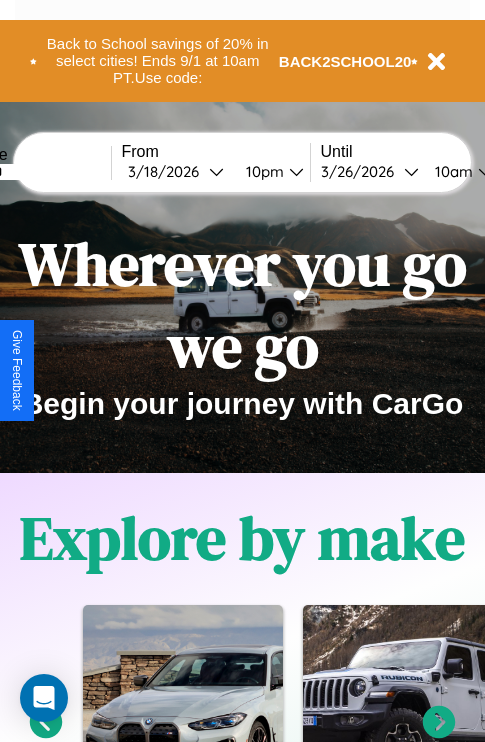 click on "10am" at bounding box center (451, 171) 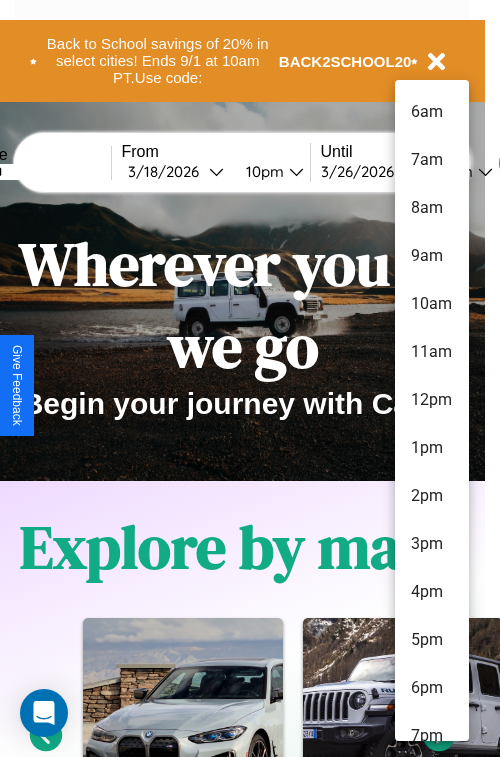 click on "5pm" at bounding box center [432, 640] 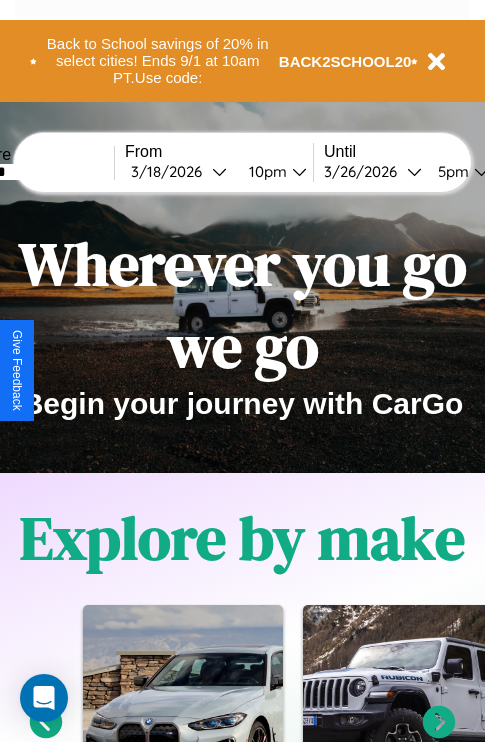 scroll, scrollTop: 0, scrollLeft: 72, axis: horizontal 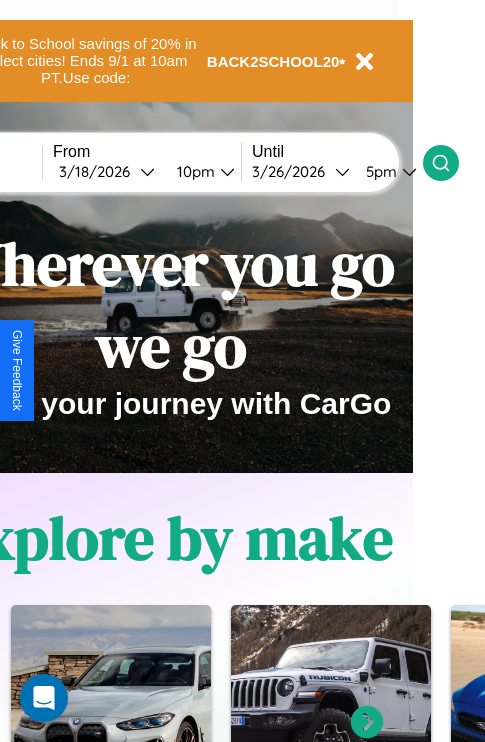 click 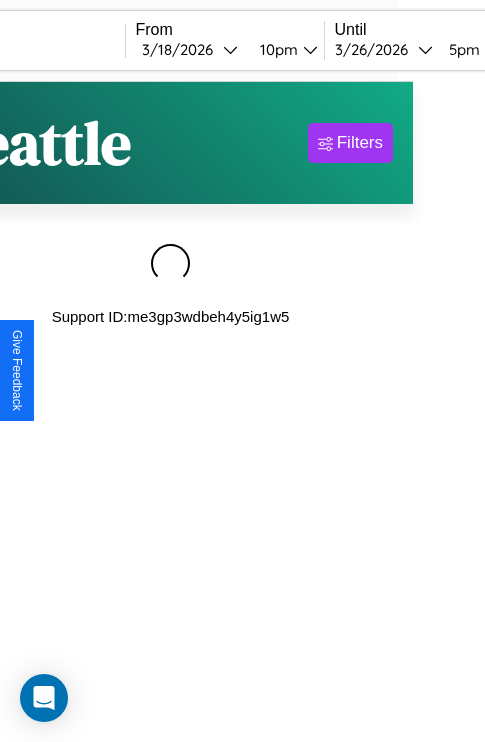 scroll, scrollTop: 0, scrollLeft: 0, axis: both 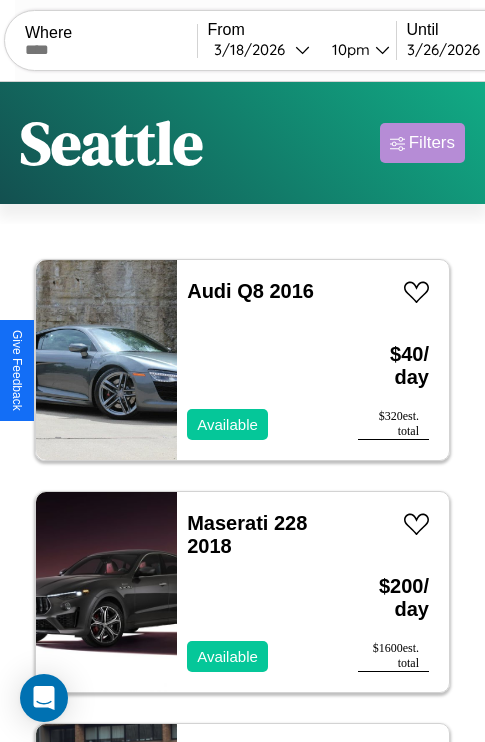 click on "Filters" at bounding box center (432, 143) 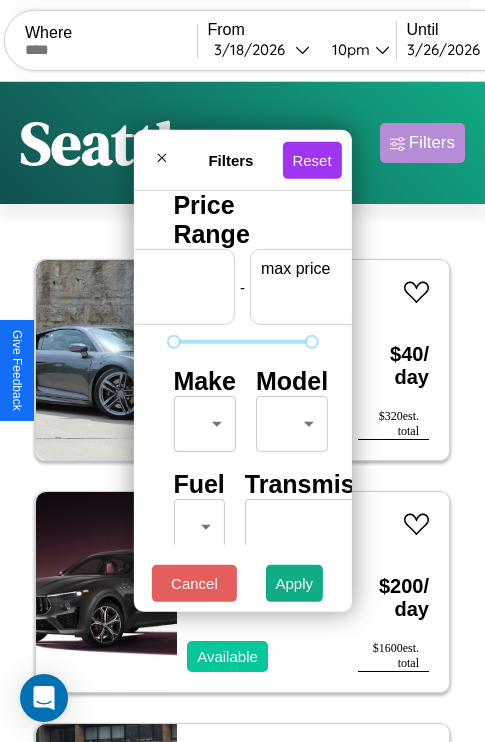 scroll, scrollTop: 0, scrollLeft: 124, axis: horizontal 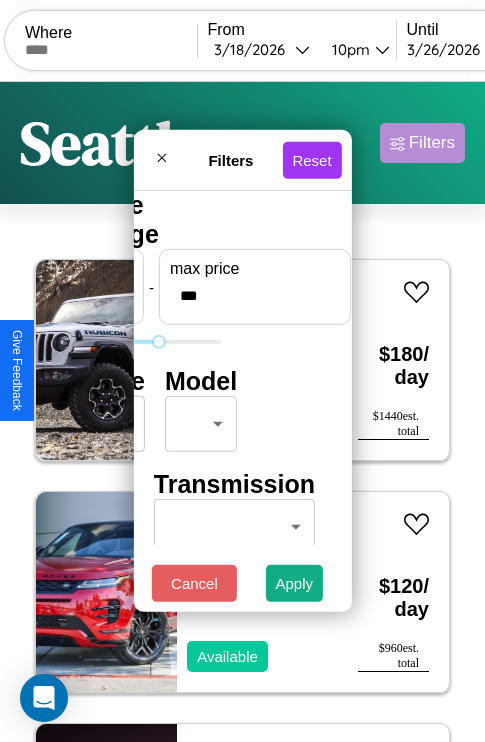 type on "***" 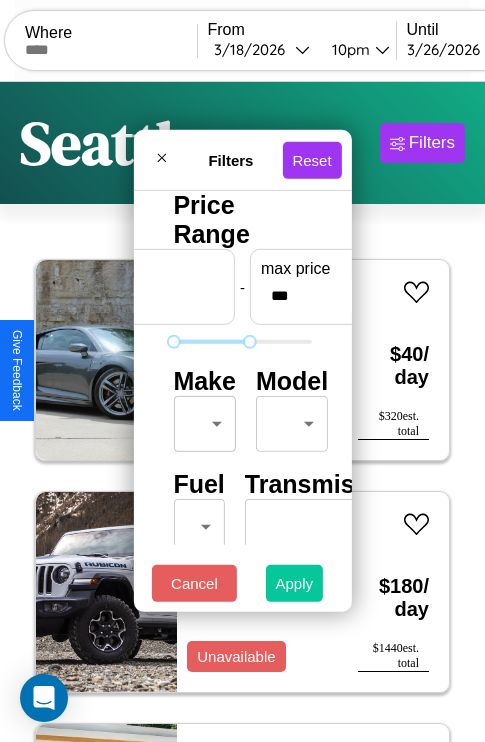 type on "*" 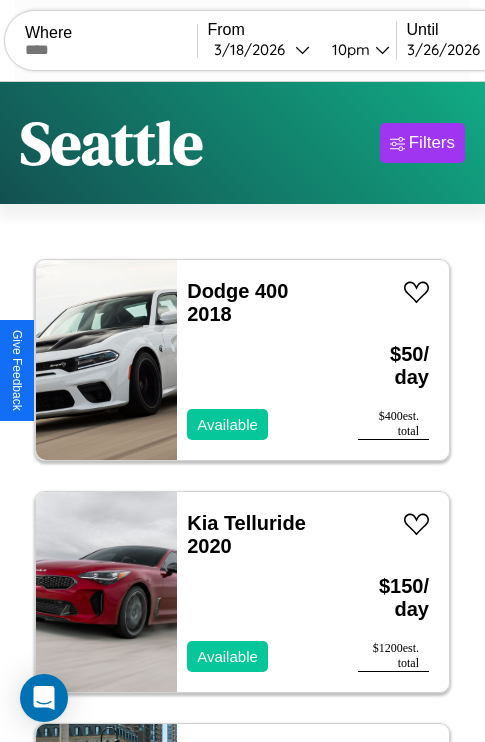 scroll, scrollTop: 89, scrollLeft: 0, axis: vertical 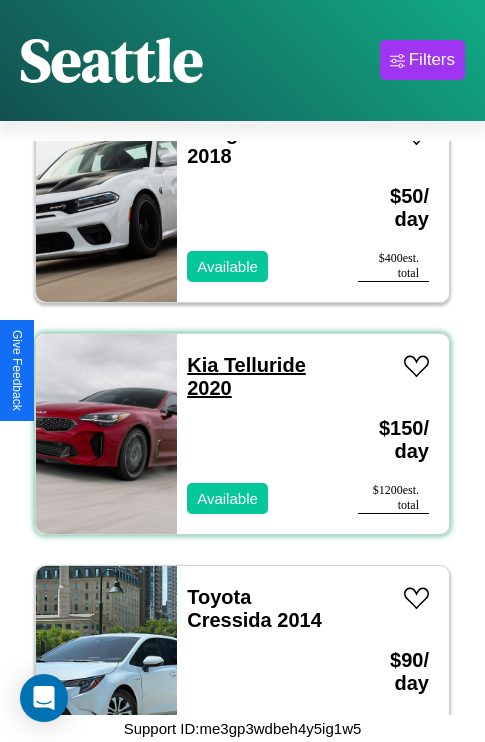 click on "Kia   Telluride   2020" at bounding box center [246, 376] 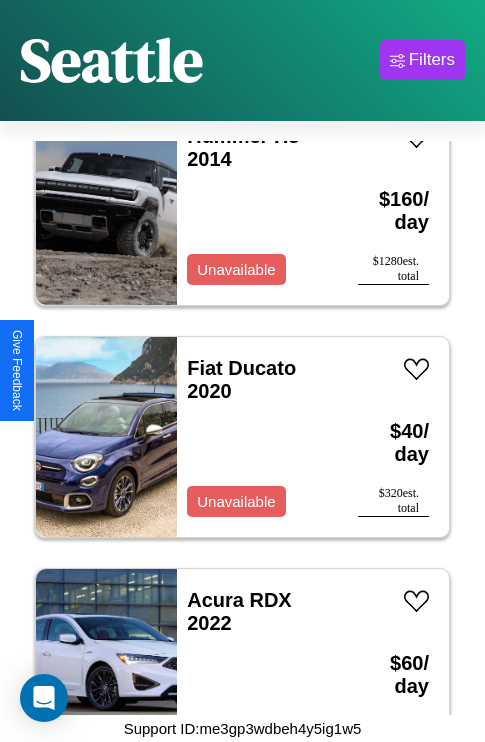 scroll, scrollTop: 2395, scrollLeft: 0, axis: vertical 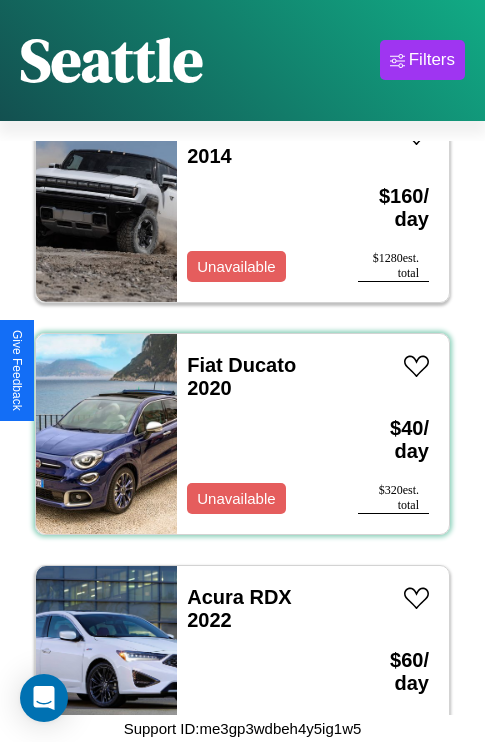 click on "Fiat   Ducato   2020 Unavailable" at bounding box center (257, 434) 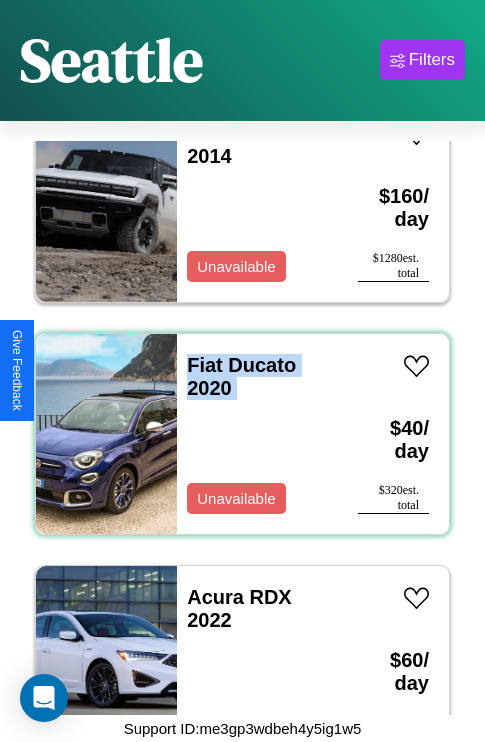 click on "Fiat   Ducato   2020 Unavailable" at bounding box center [257, 434] 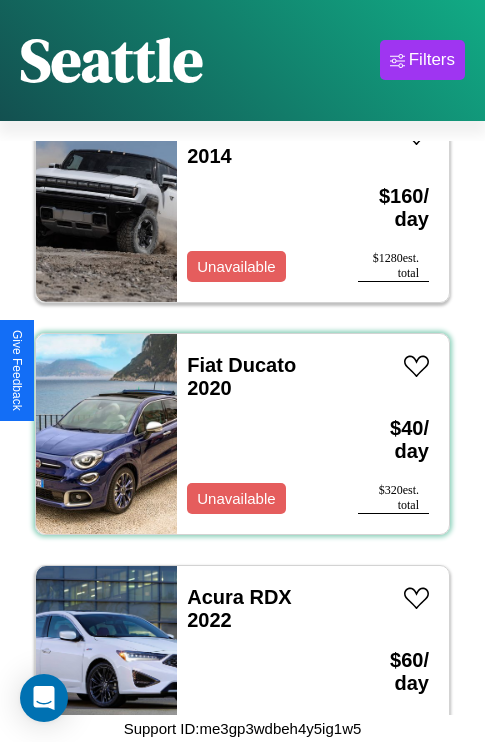 click on "Fiat   Ducato   2020 Unavailable" at bounding box center [257, 434] 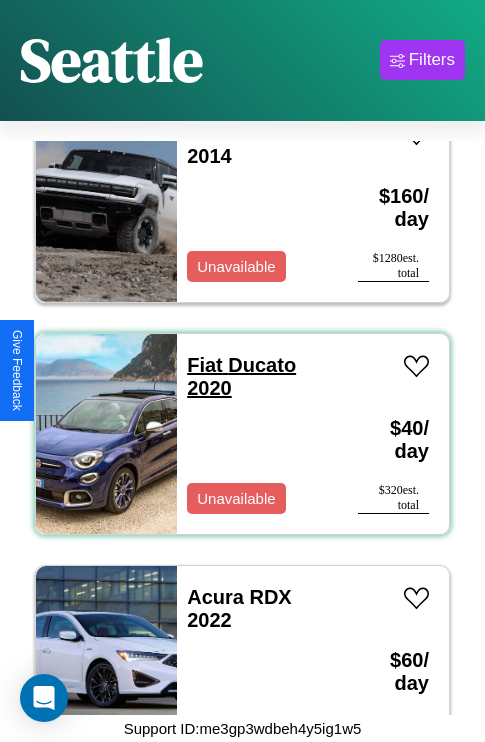click on "Fiat   Ducato   2020" at bounding box center (241, 376) 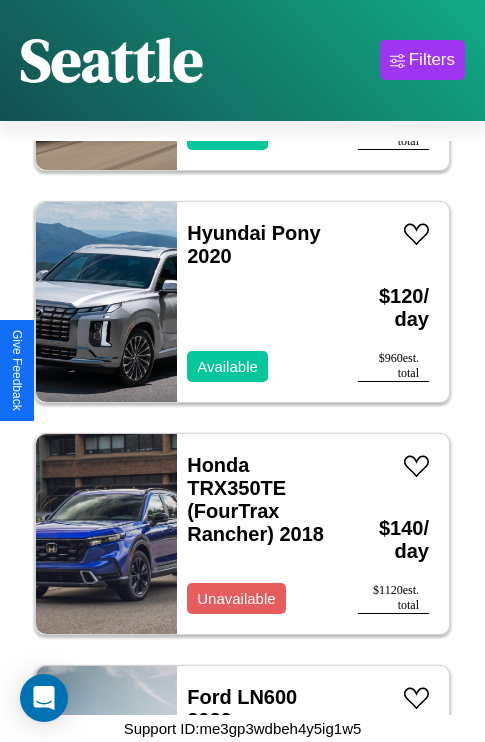 scroll, scrollTop: 10515, scrollLeft: 0, axis: vertical 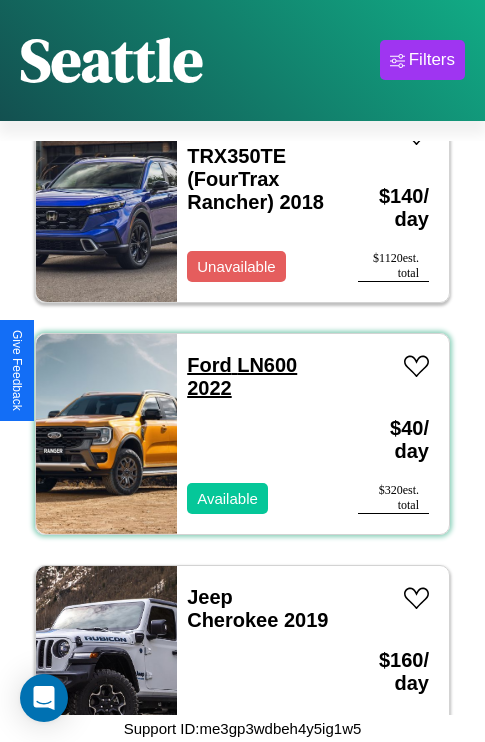 click on "Ford   LN600   2022" at bounding box center [242, 376] 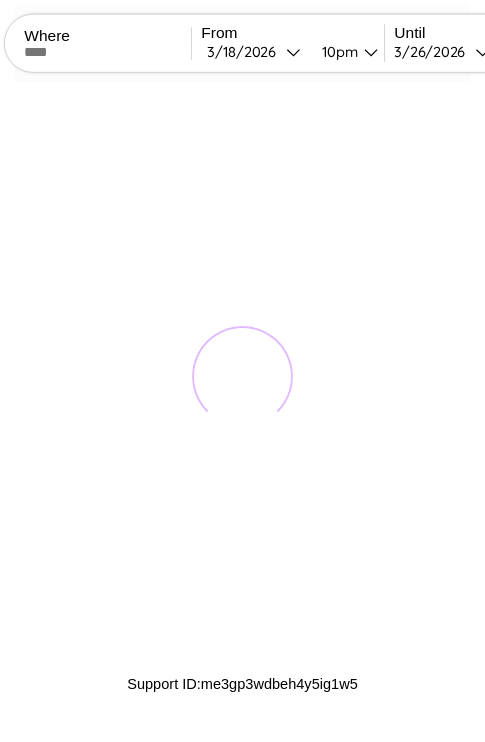 scroll, scrollTop: 0, scrollLeft: 0, axis: both 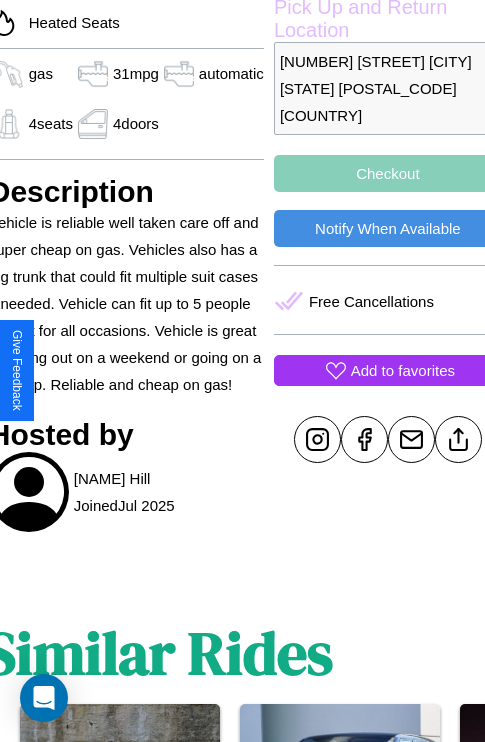 click on "Add to favorites" at bounding box center (403, 370) 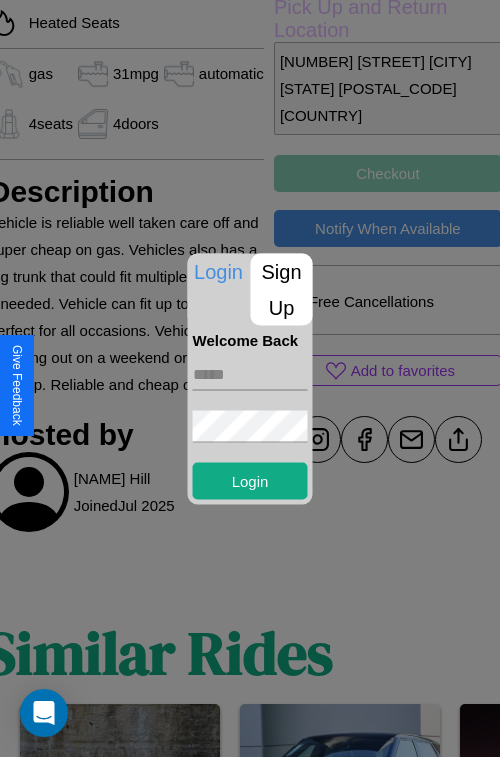 click on "Sign Up" at bounding box center [282, 289] 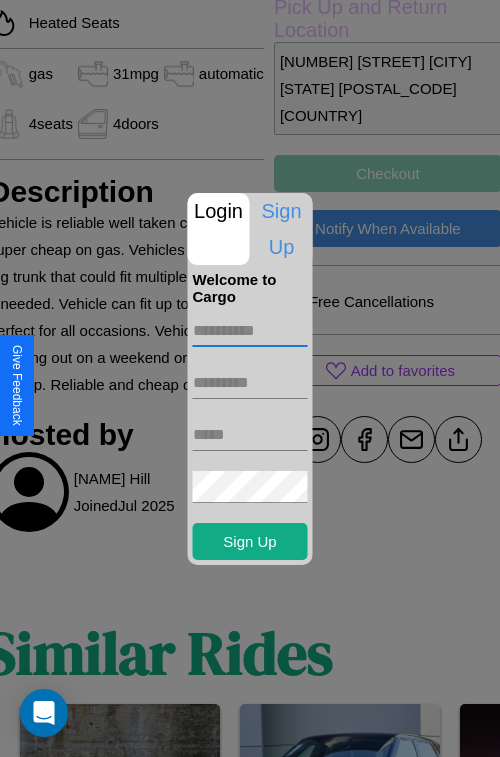 click at bounding box center [250, 331] 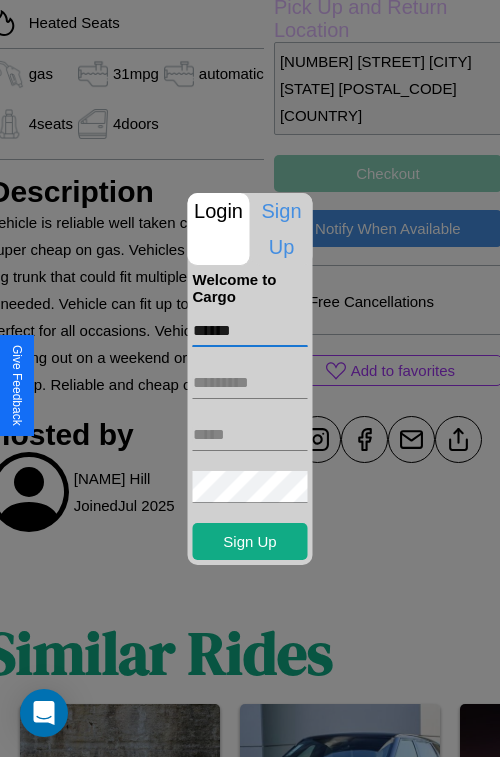 type on "******" 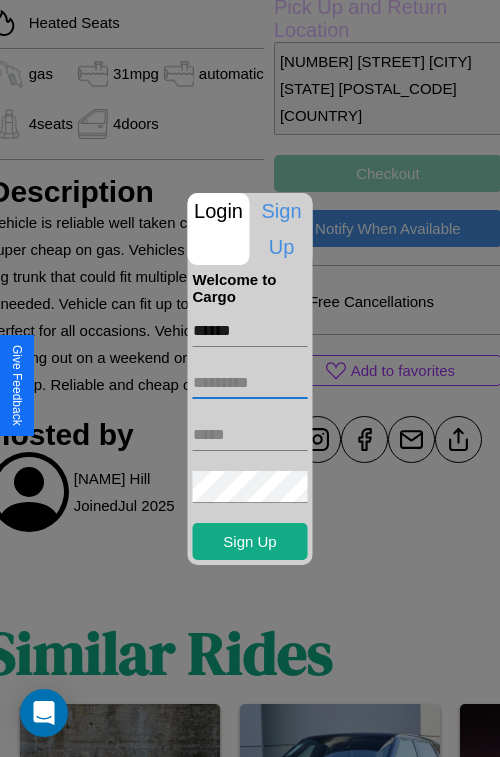click at bounding box center [250, 383] 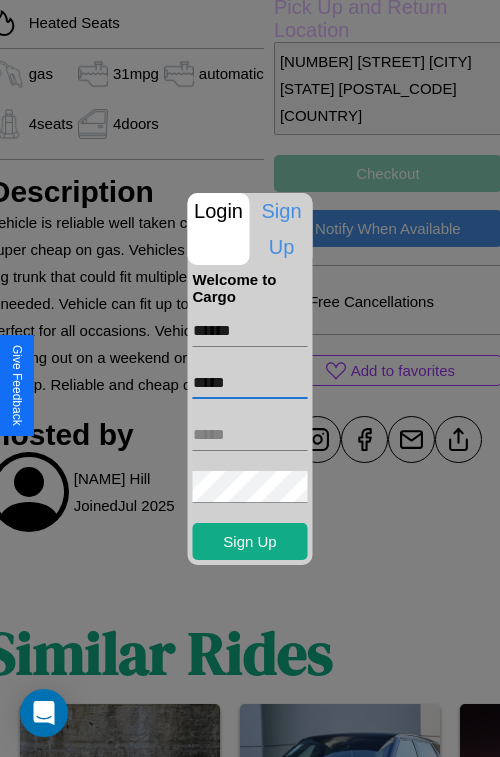 type on "*****" 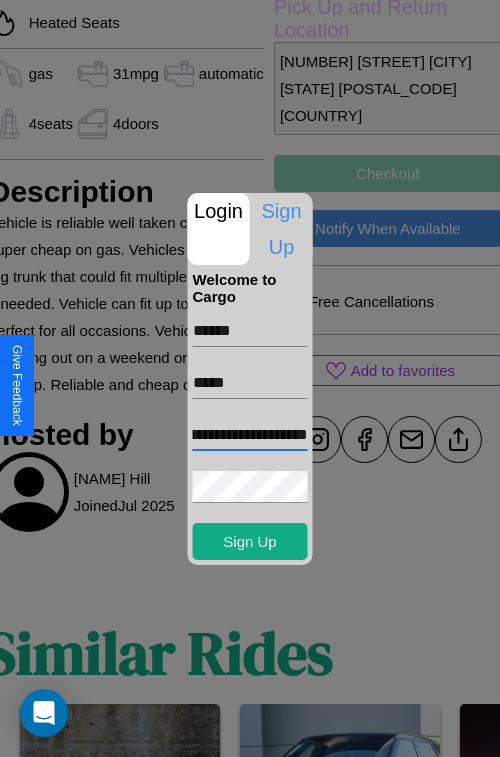 scroll, scrollTop: 0, scrollLeft: 86, axis: horizontal 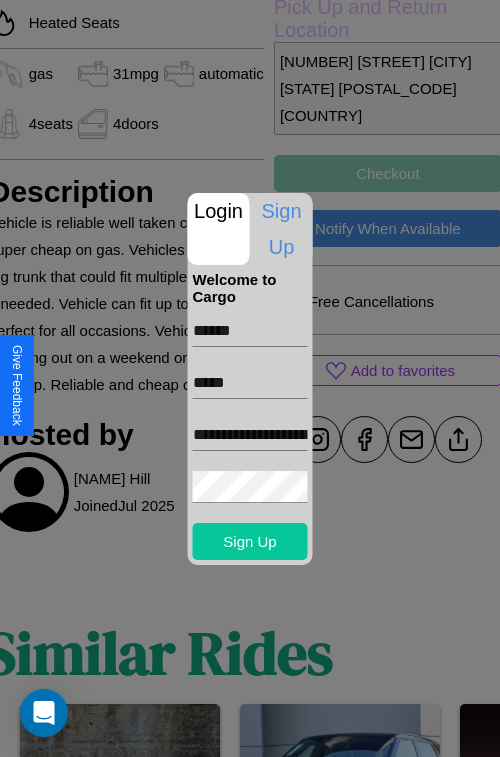 click on "Sign Up" at bounding box center (250, 541) 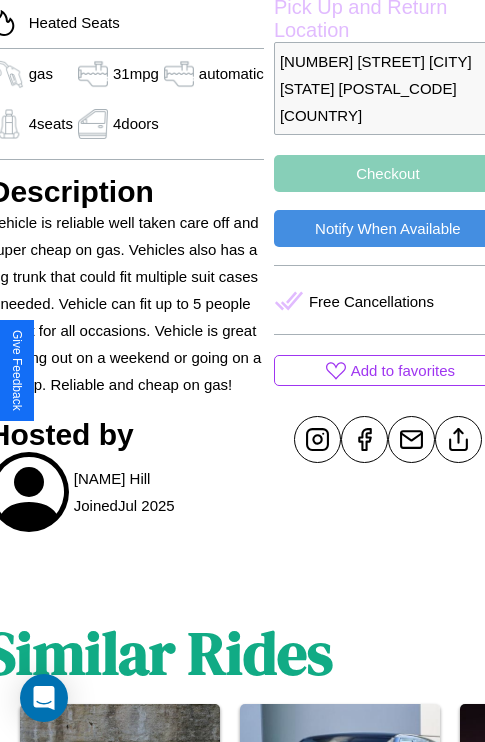 scroll, scrollTop: 723, scrollLeft: 84, axis: both 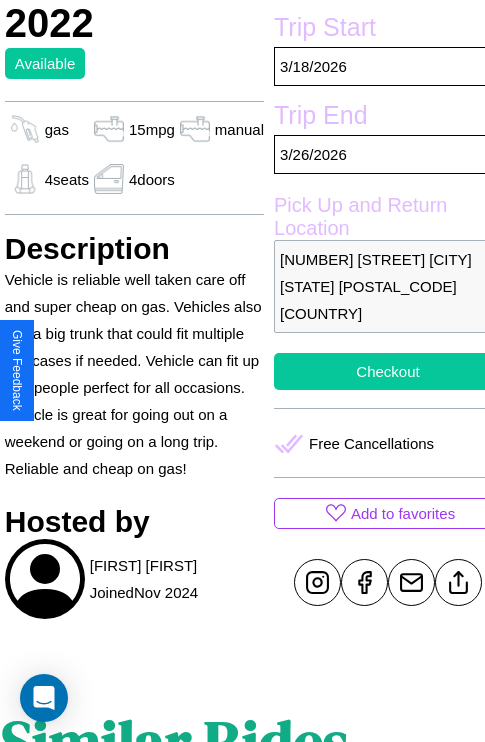 click on "Checkout" at bounding box center (388, 371) 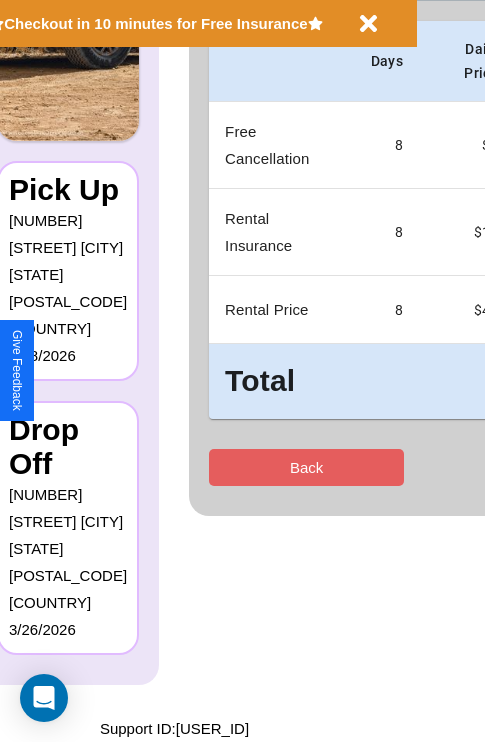 scroll, scrollTop: 0, scrollLeft: 0, axis: both 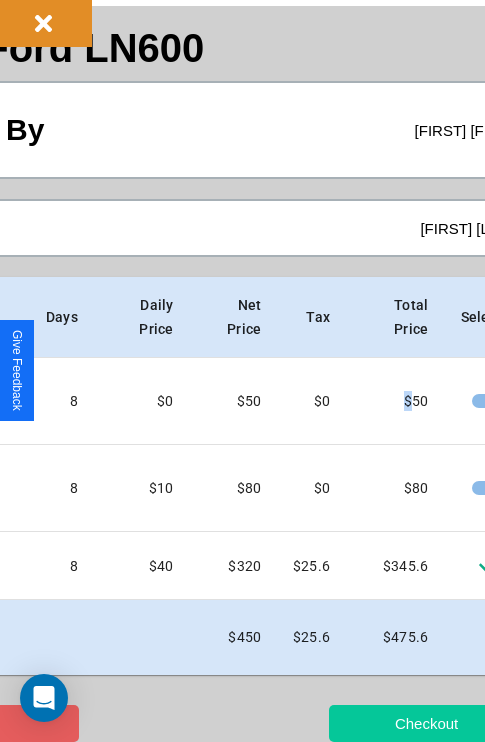 click on "Checkout" at bounding box center (426, 723) 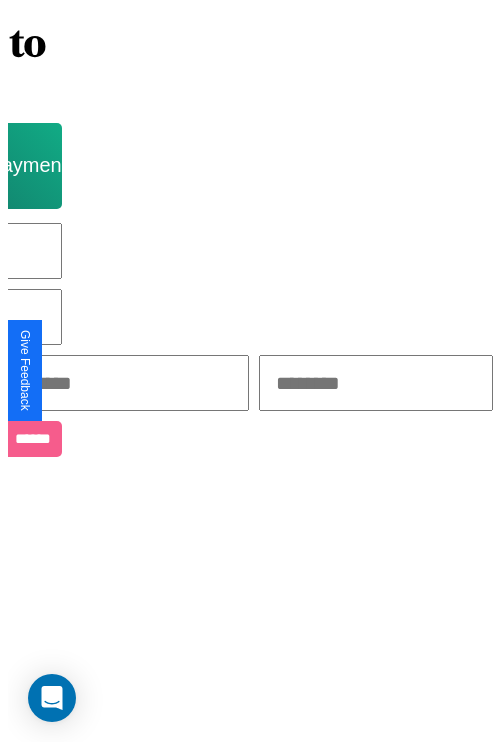 scroll, scrollTop: 0, scrollLeft: 0, axis: both 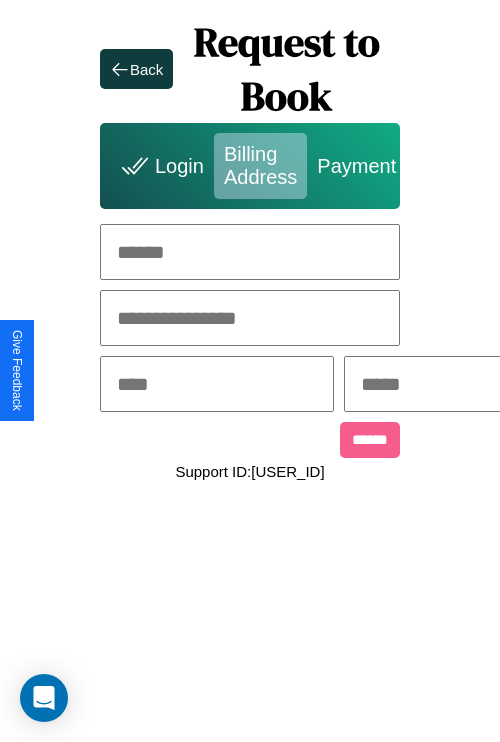 click at bounding box center (250, 252) 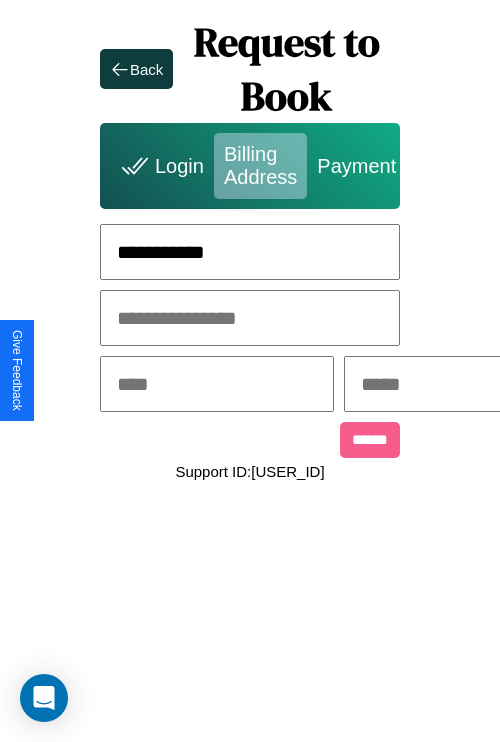 type on "**********" 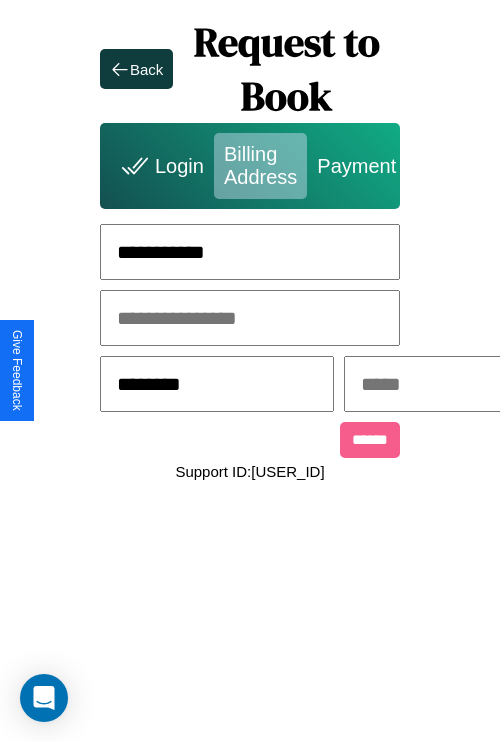 type on "********" 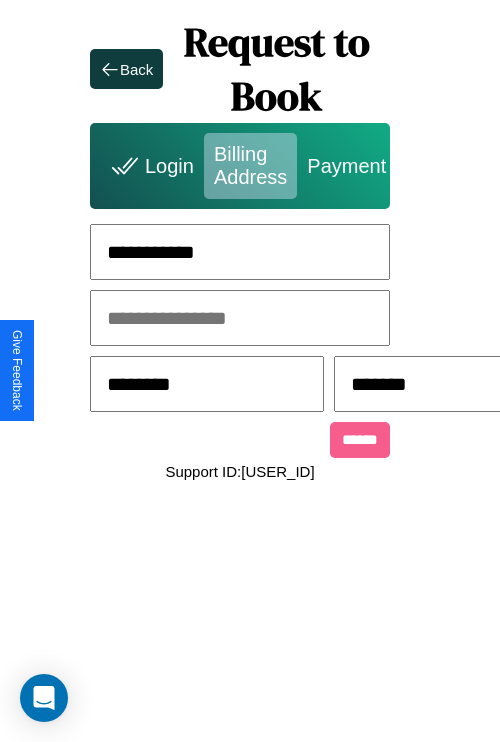 scroll, scrollTop: 0, scrollLeft: 517, axis: horizontal 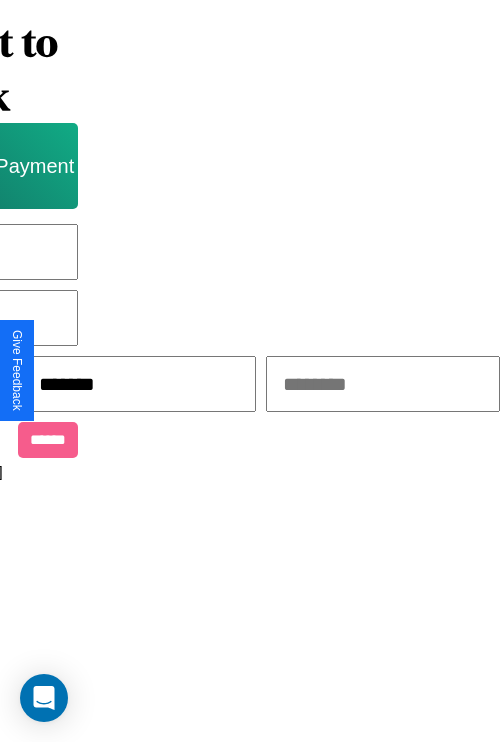 type on "*******" 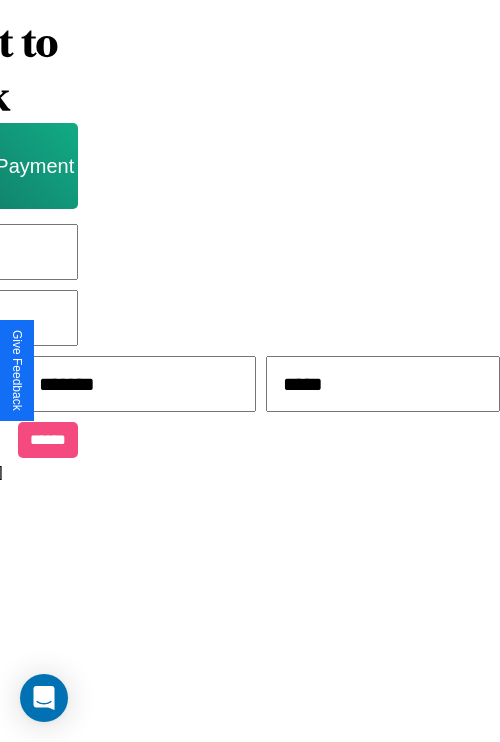 type on "*****" 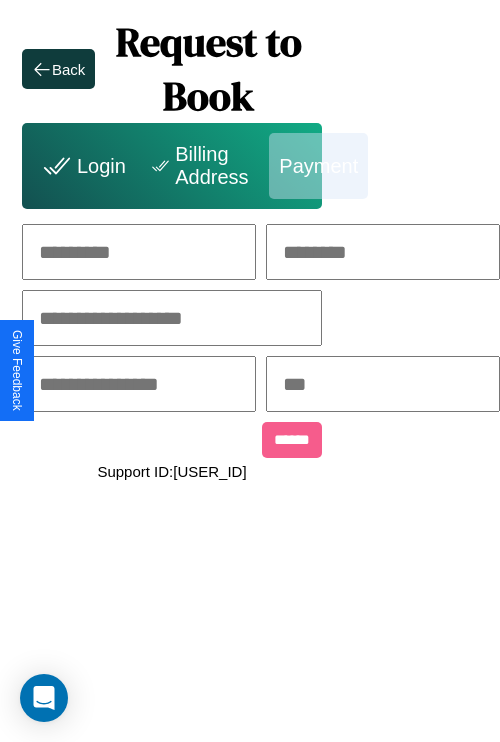 click at bounding box center (139, 252) 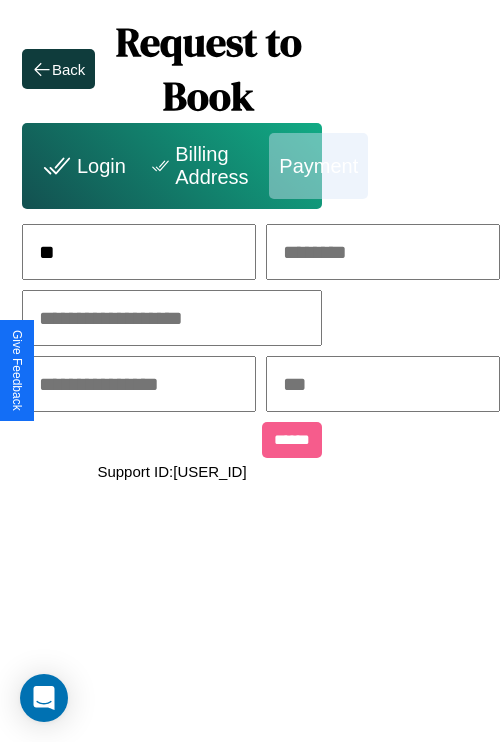 scroll, scrollTop: 0, scrollLeft: 131, axis: horizontal 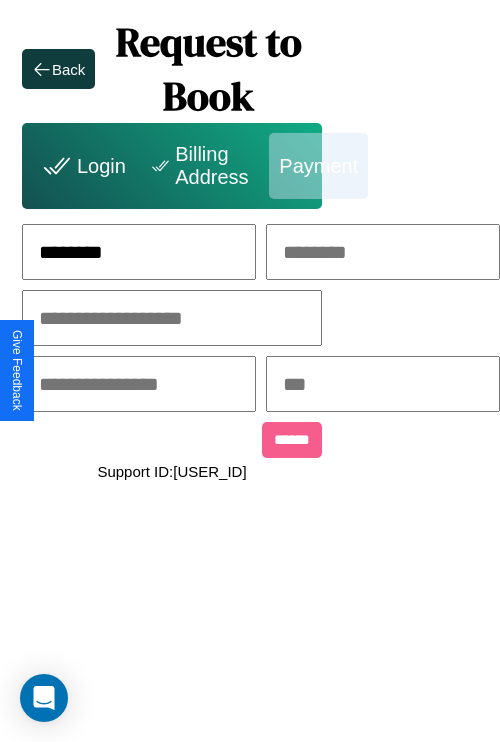 type on "********" 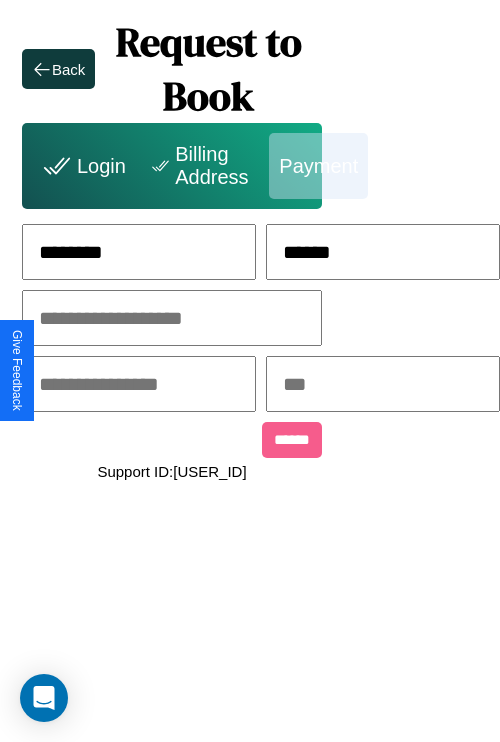 type on "******" 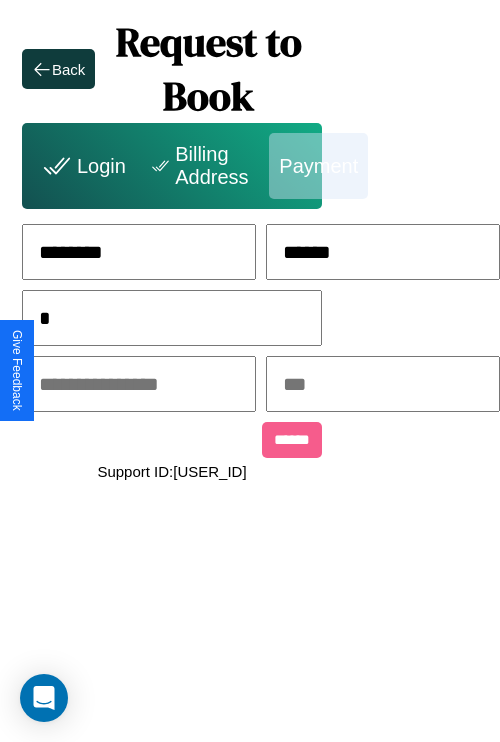 scroll, scrollTop: 0, scrollLeft: 128, axis: horizontal 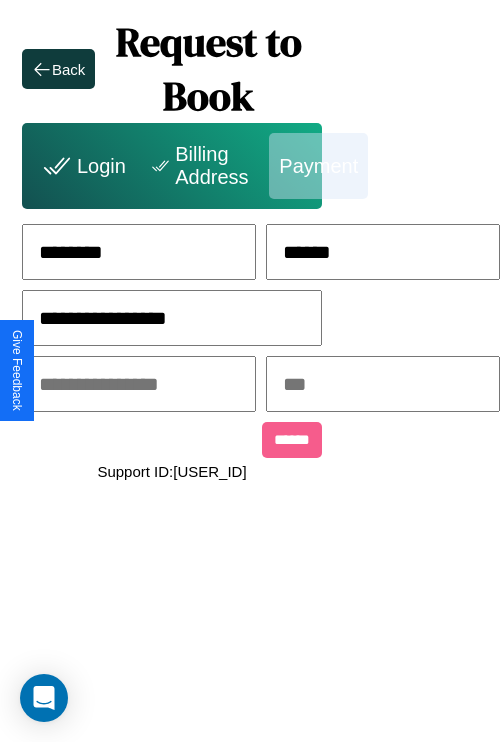 type on "**********" 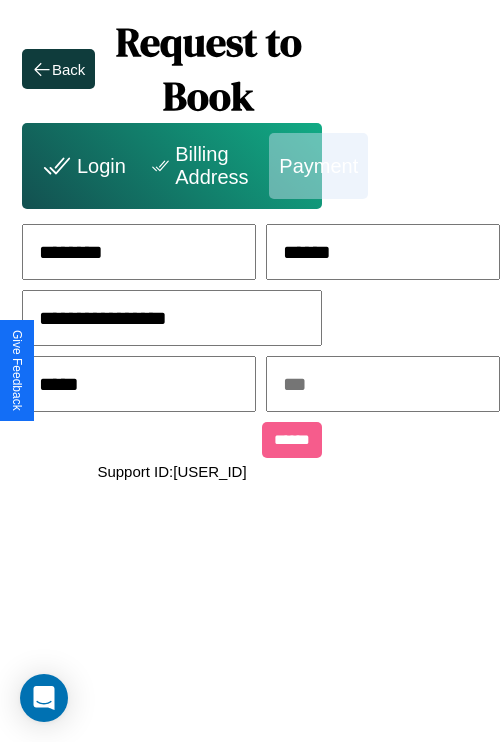 type on "*****" 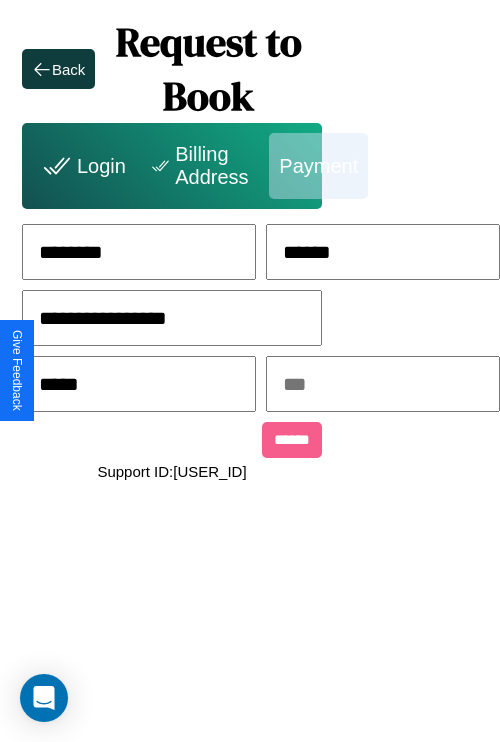 click at bounding box center [383, 384] 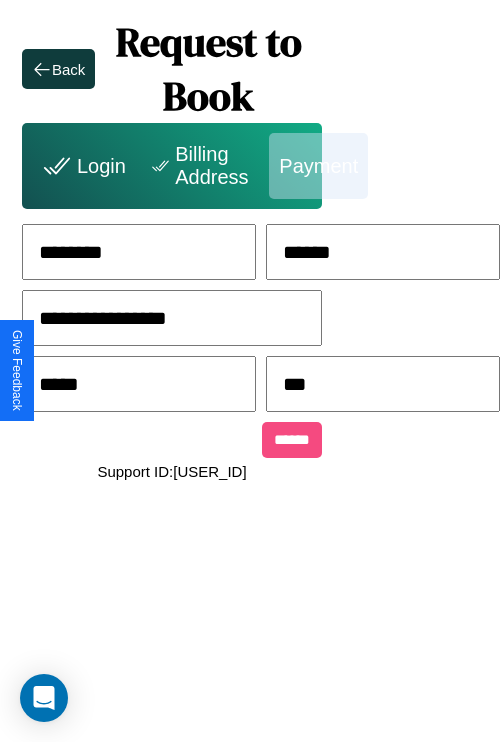type on "***" 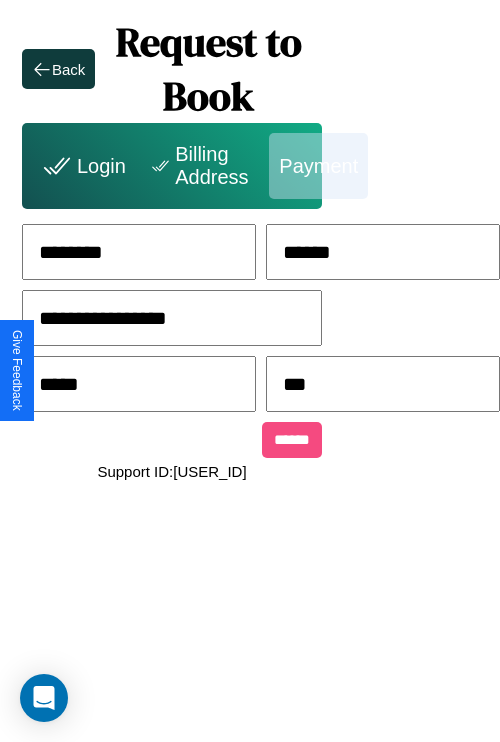 click on "******" at bounding box center [292, 440] 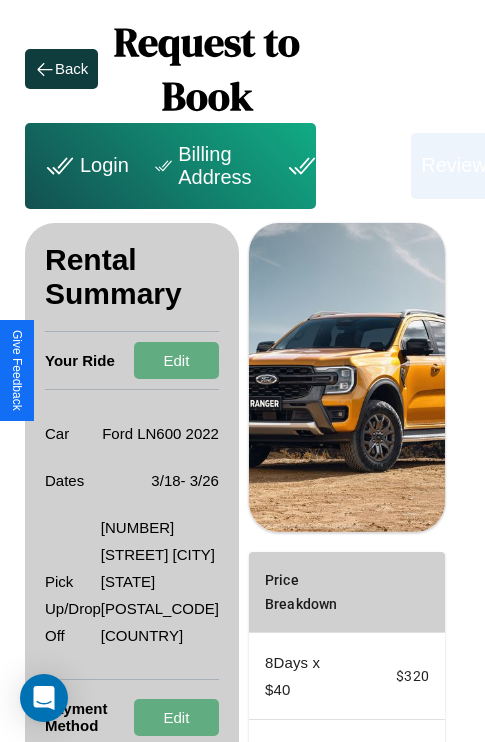 scroll, scrollTop: 328, scrollLeft: 72, axis: both 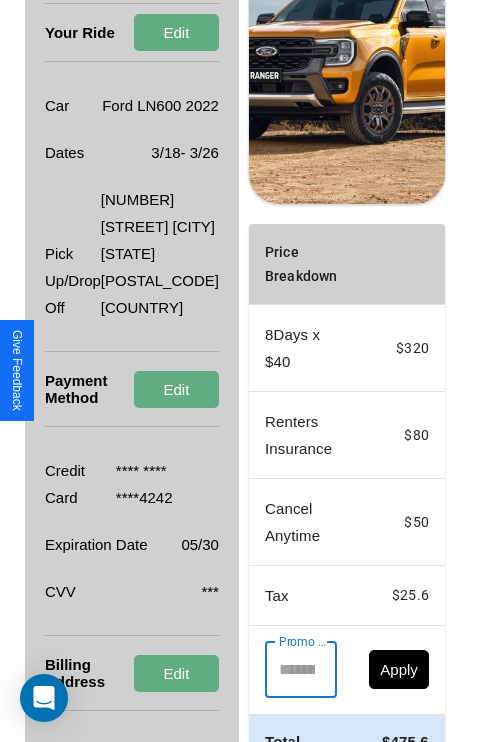 click on "Promo Code" at bounding box center (290, 670) 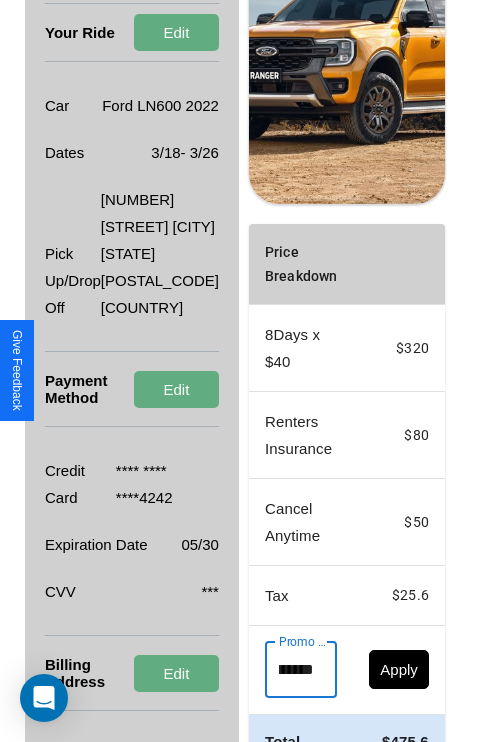 scroll, scrollTop: 0, scrollLeft: 96, axis: horizontal 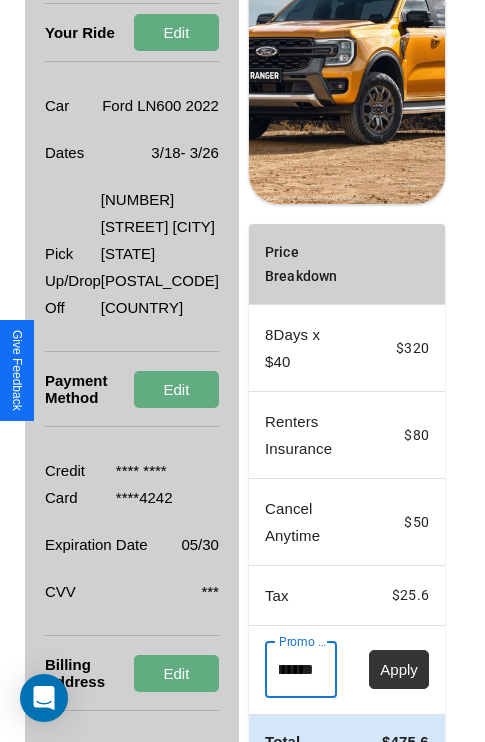 type on "**********" 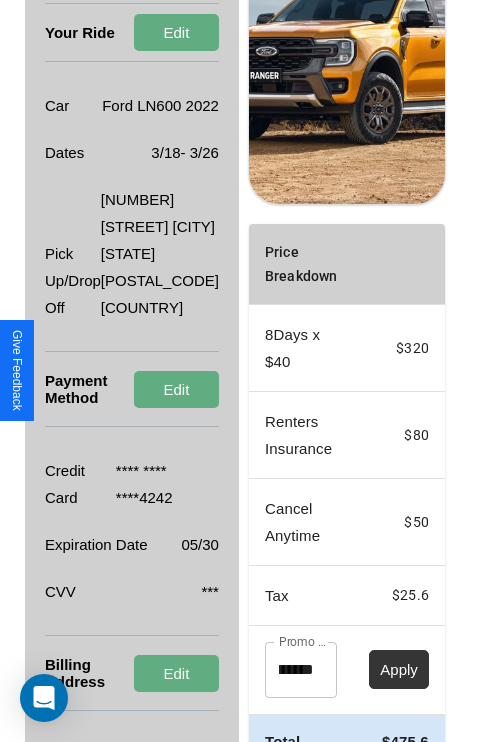 scroll, scrollTop: 0, scrollLeft: 0, axis: both 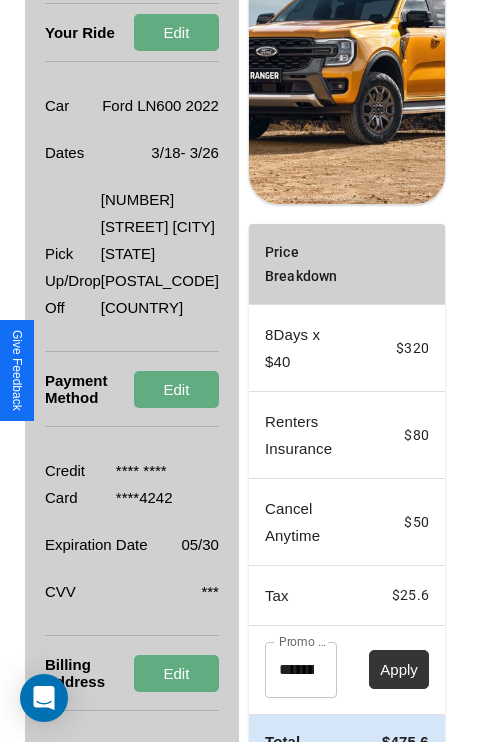 click on "Apply" at bounding box center [399, 669] 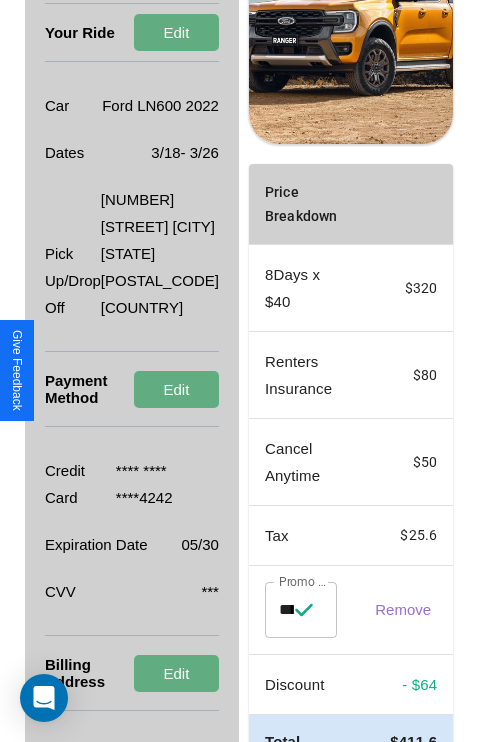 scroll, scrollTop: 0, scrollLeft: 72, axis: horizontal 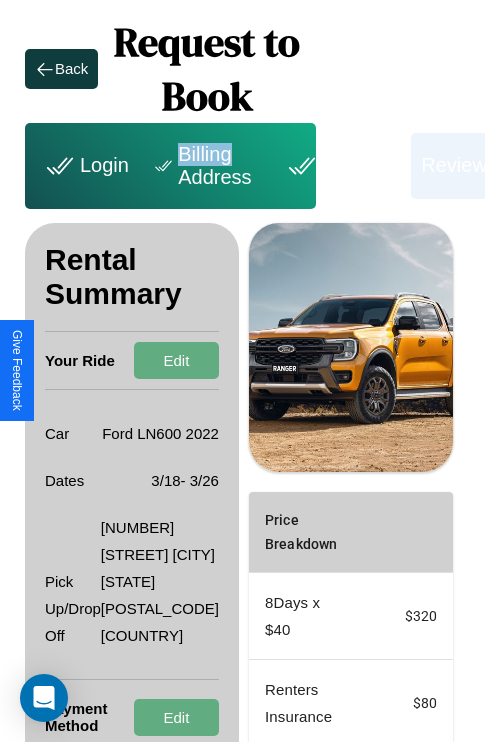 click on "Billing Address" at bounding box center (205, 166) 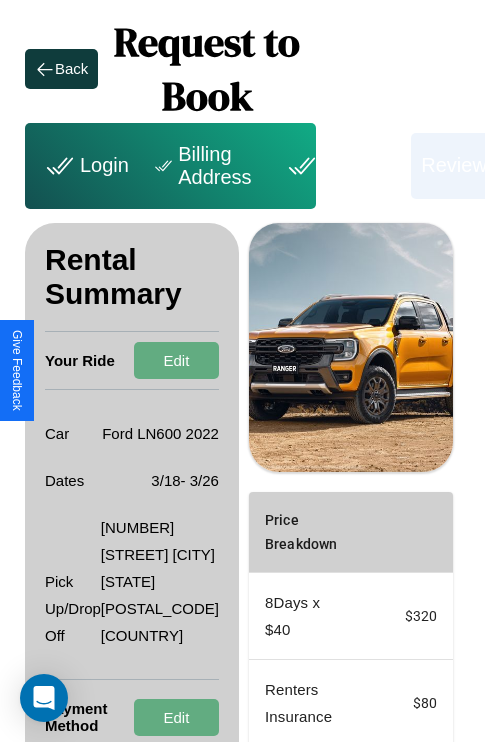 click on "Billing Address" at bounding box center [205, 166] 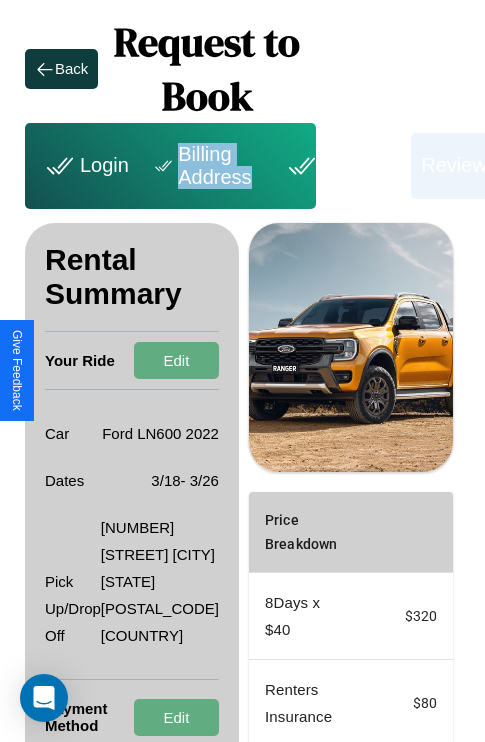 click on "Billing Address" at bounding box center [205, 166] 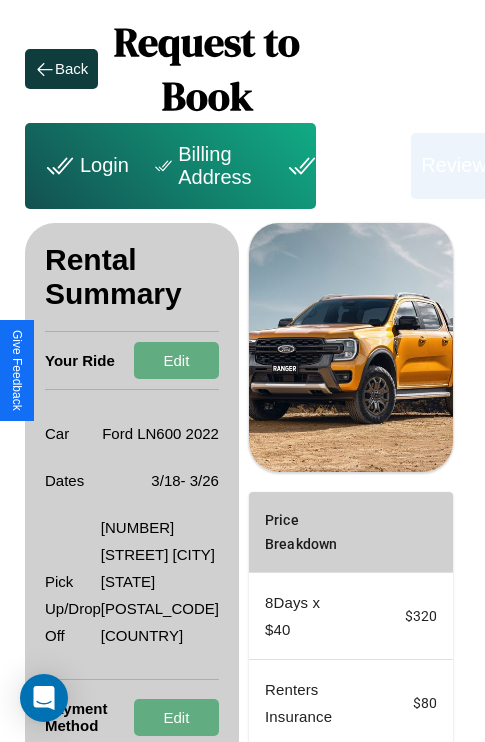 click on "Billing Address" at bounding box center (205, 166) 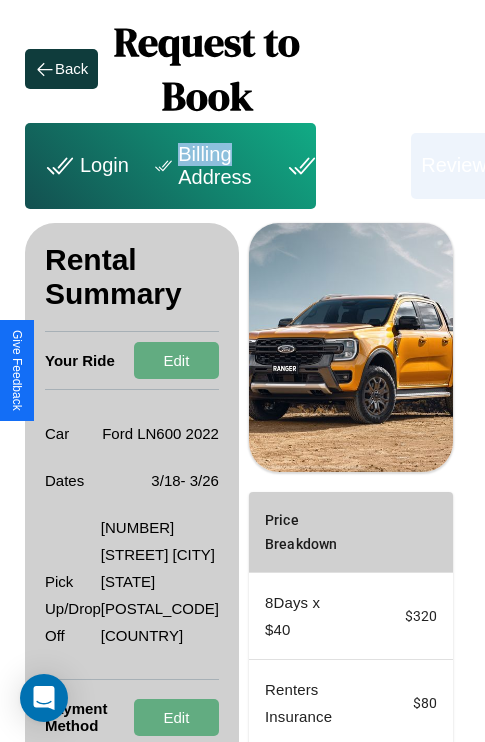 click on "Billing Address" at bounding box center [205, 166] 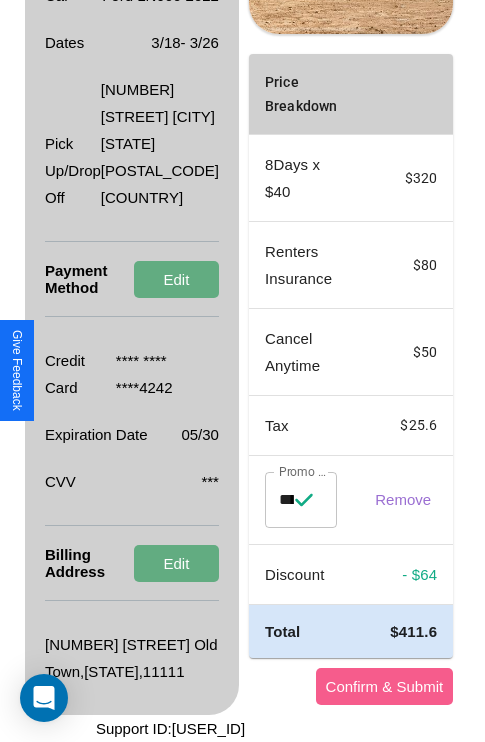 scroll, scrollTop: 482, scrollLeft: 72, axis: both 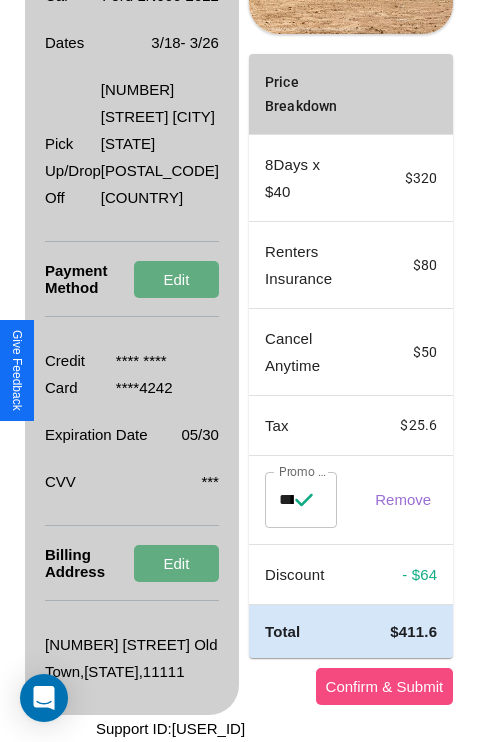 click on "Confirm & Submit" at bounding box center [385, 686] 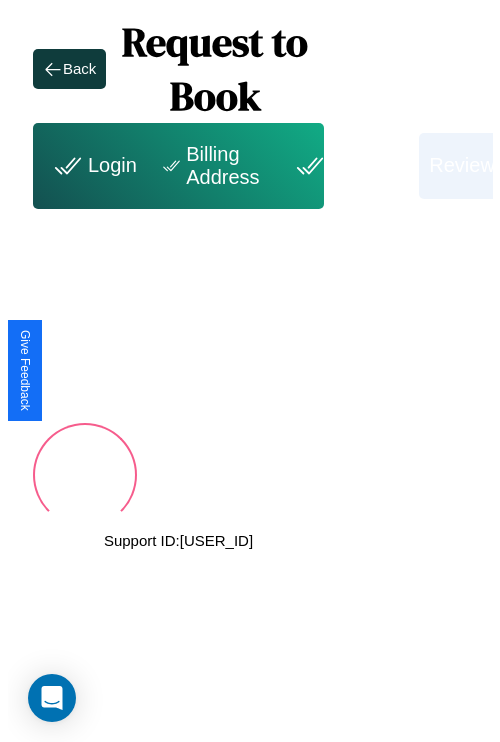 scroll, scrollTop: 0, scrollLeft: 72, axis: horizontal 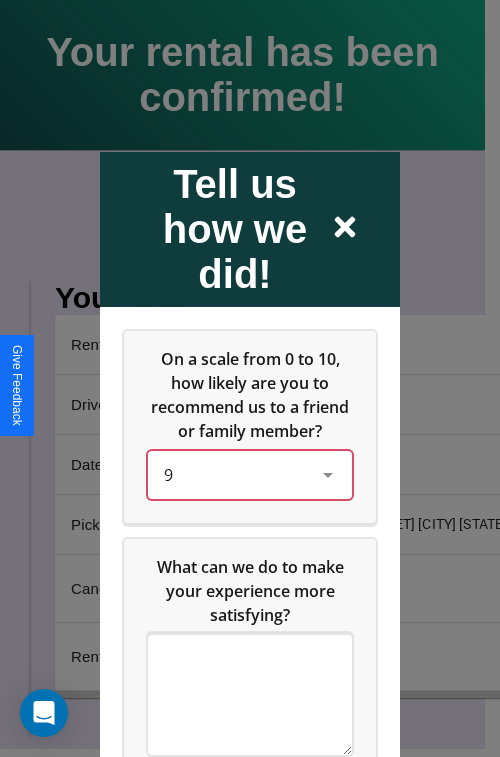 click on "9" at bounding box center [234, 474] 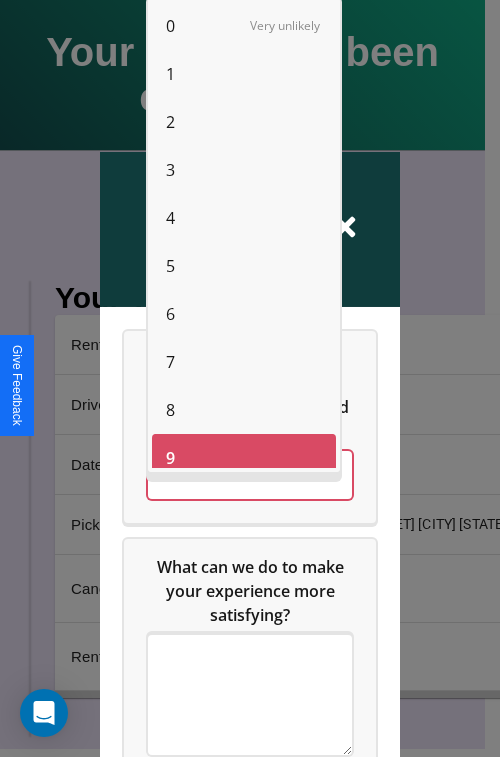 scroll, scrollTop: 14, scrollLeft: 0, axis: vertical 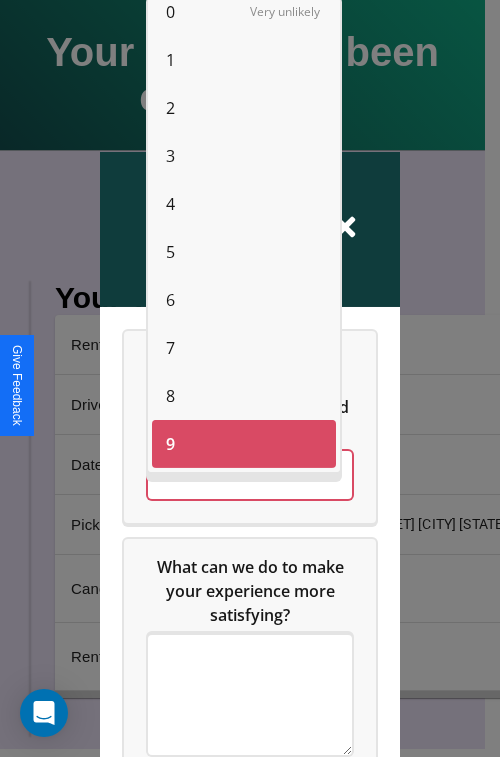 click on "6" at bounding box center [170, 300] 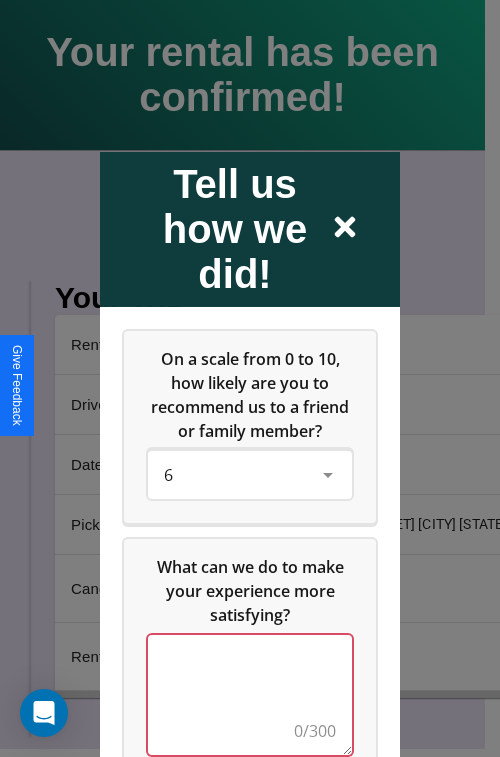 click at bounding box center [250, 694] 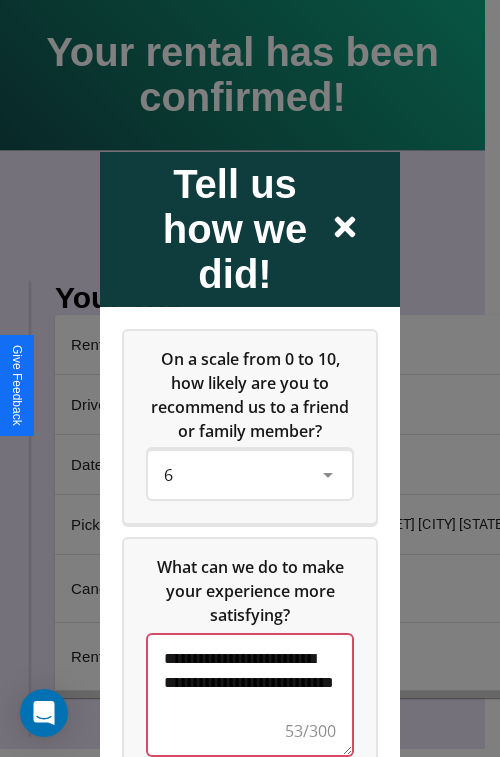scroll, scrollTop: 5, scrollLeft: 0, axis: vertical 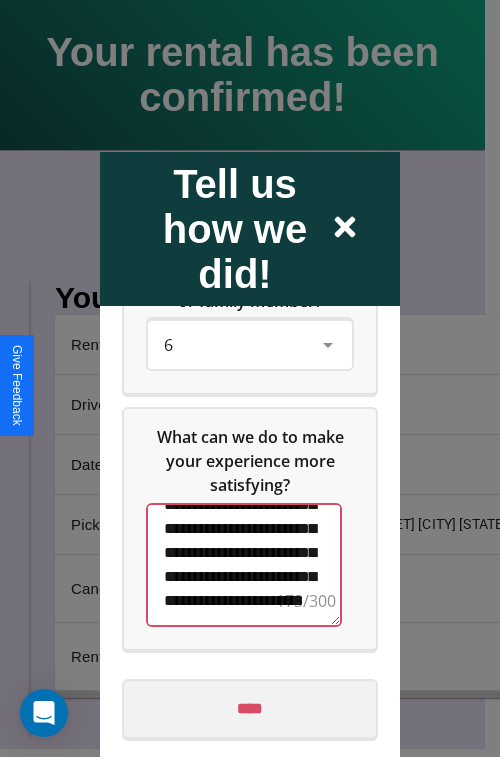 type on "**********" 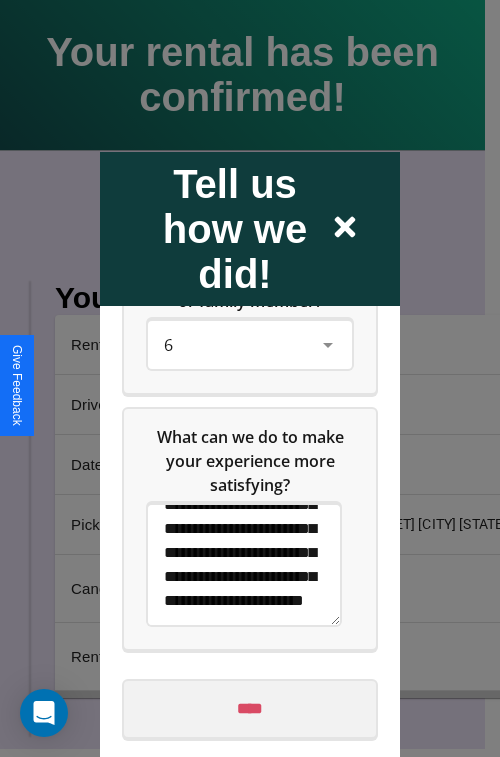 click on "****" at bounding box center (250, 708) 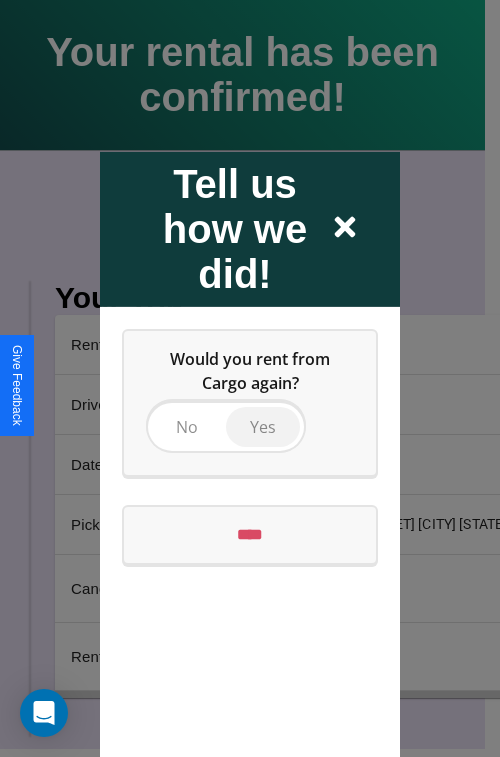 click on "Yes" at bounding box center [263, 426] 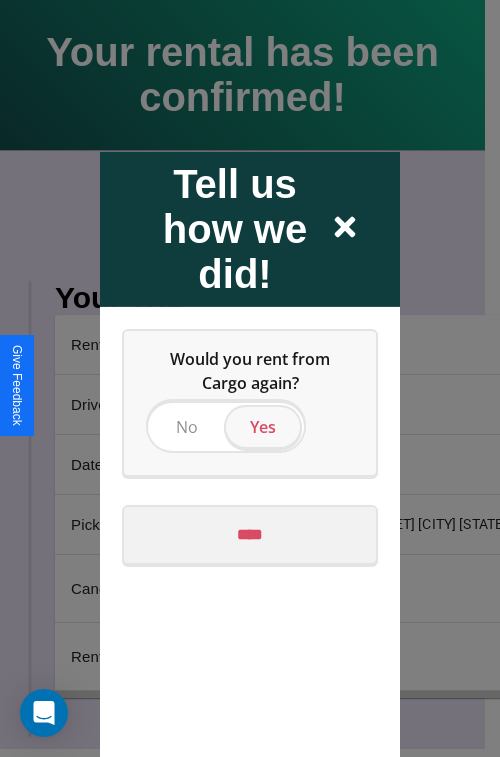 click on "****" at bounding box center [250, 534] 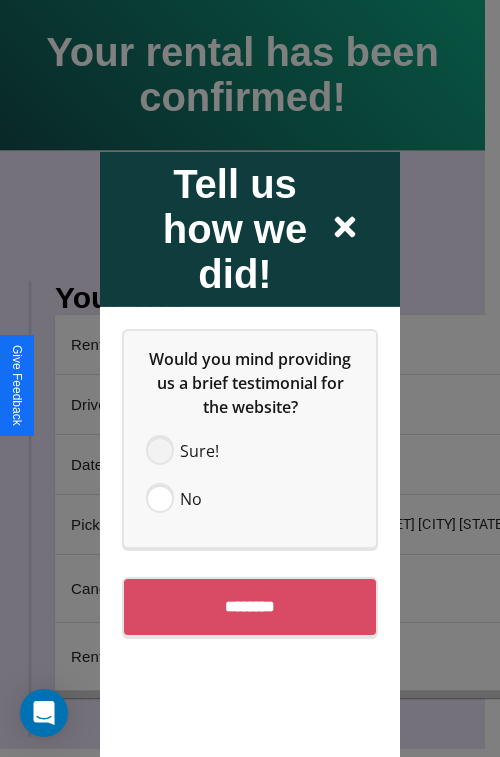 click at bounding box center [160, 450] 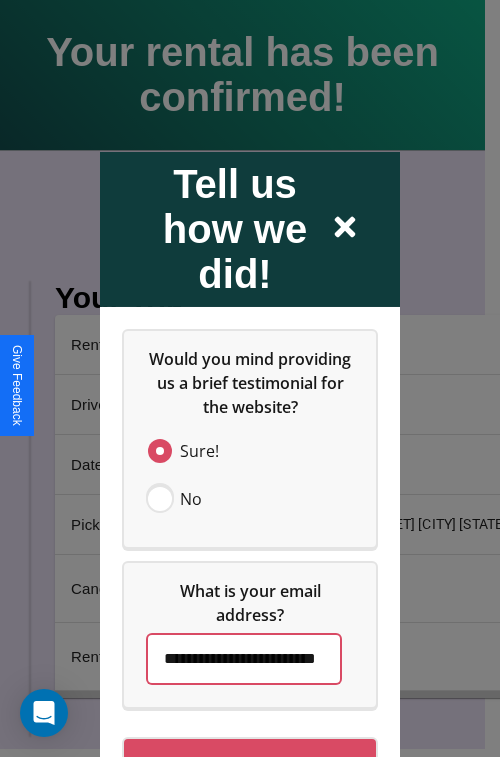 scroll, scrollTop: 0, scrollLeft: 57, axis: horizontal 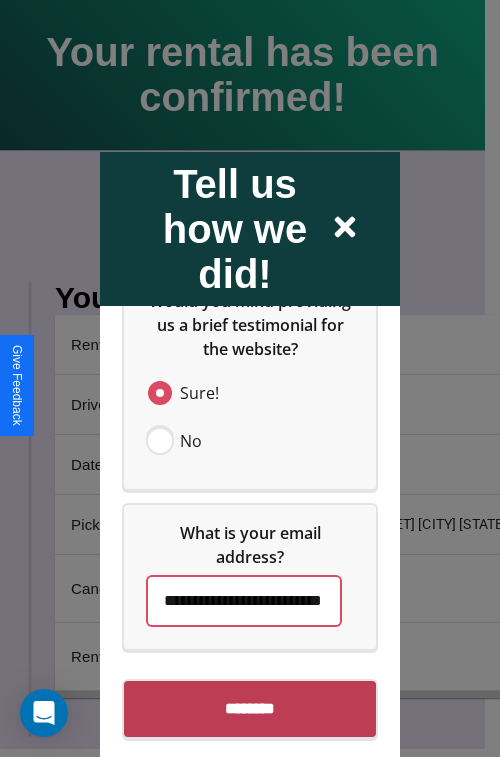 type on "**********" 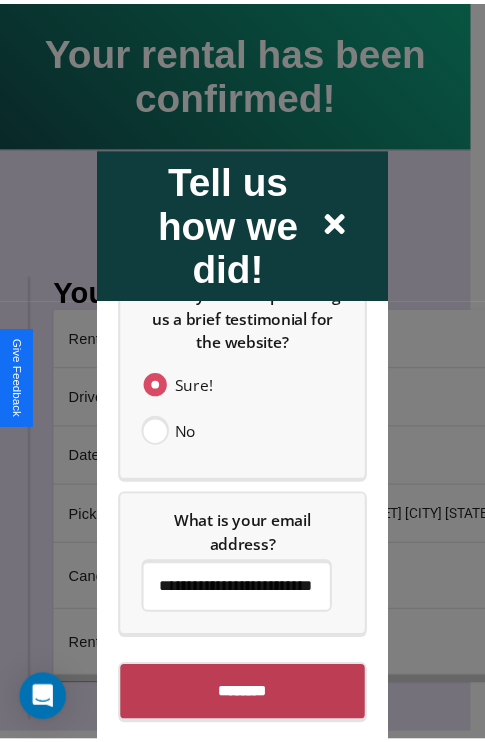 scroll, scrollTop: 0, scrollLeft: 0, axis: both 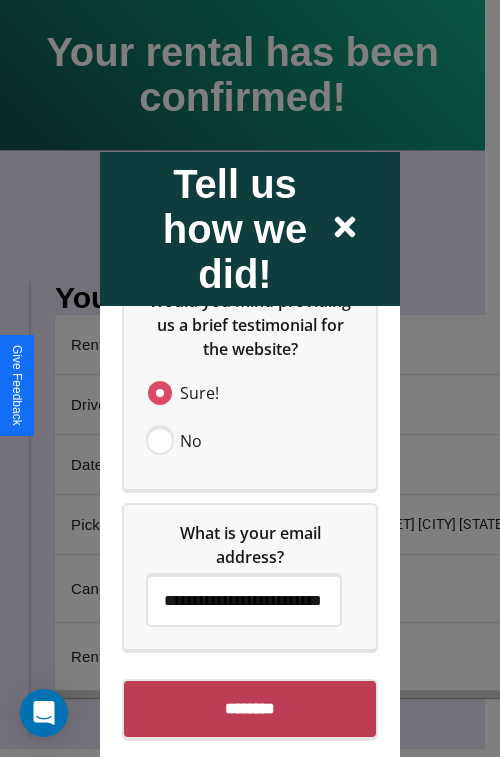 click on "********" at bounding box center [250, 708] 